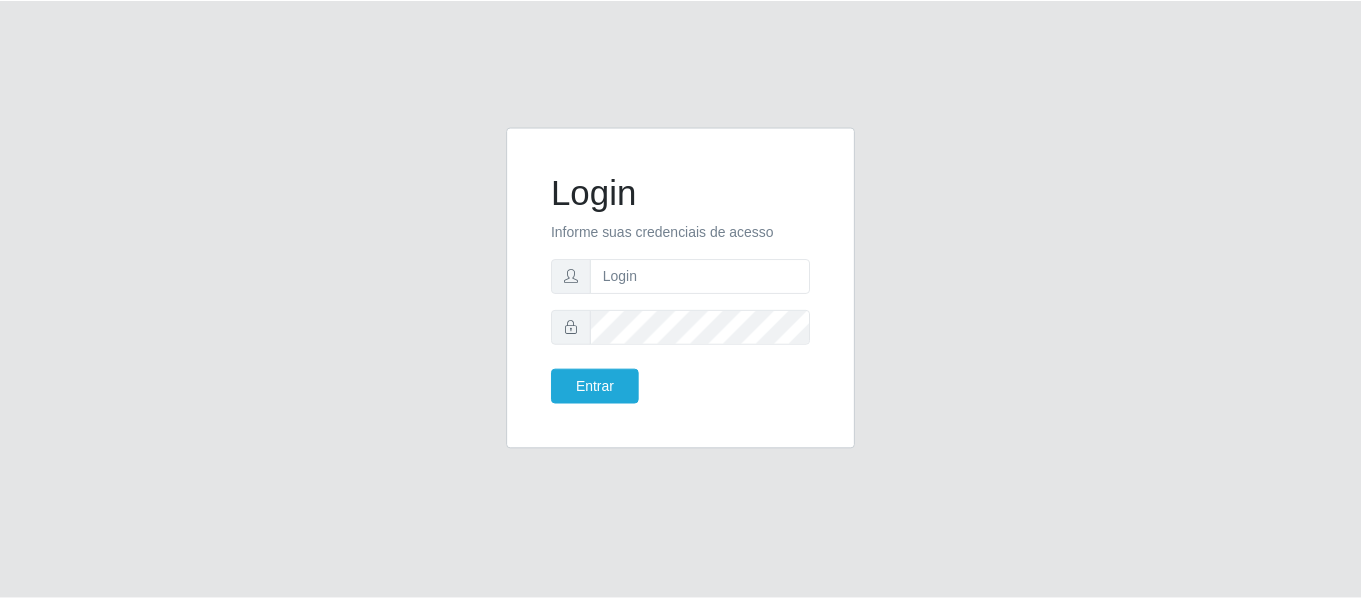 scroll, scrollTop: 0, scrollLeft: 0, axis: both 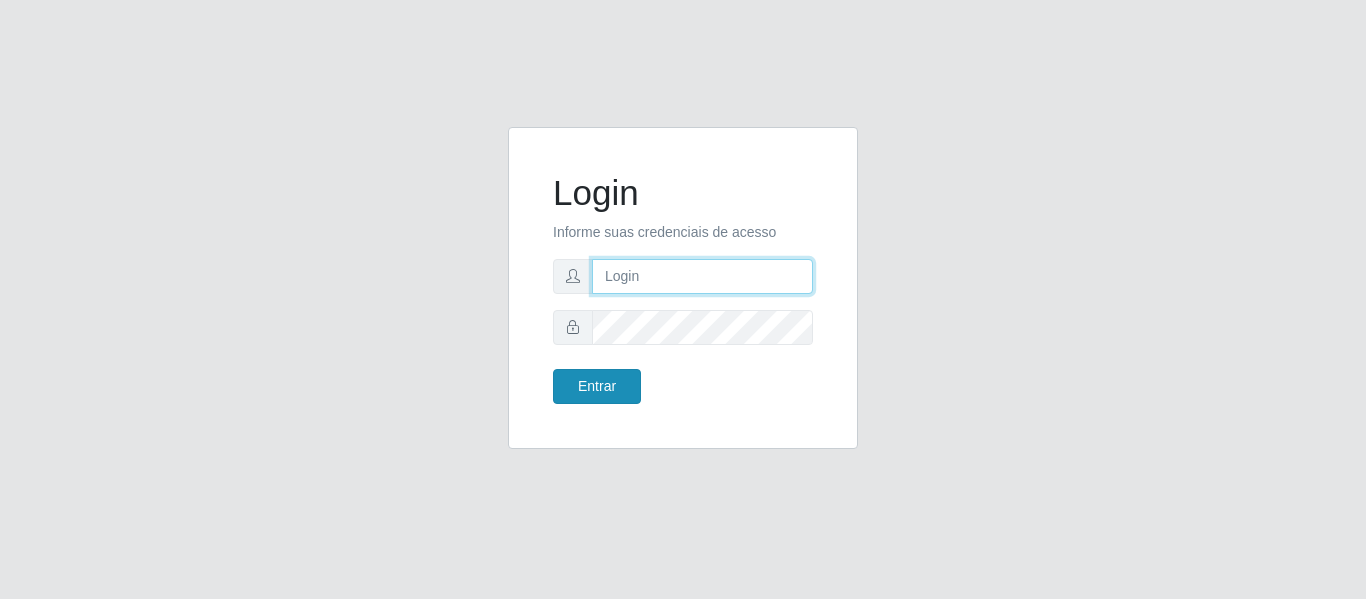 type on "[USERNAME]@[DOMAIN]" 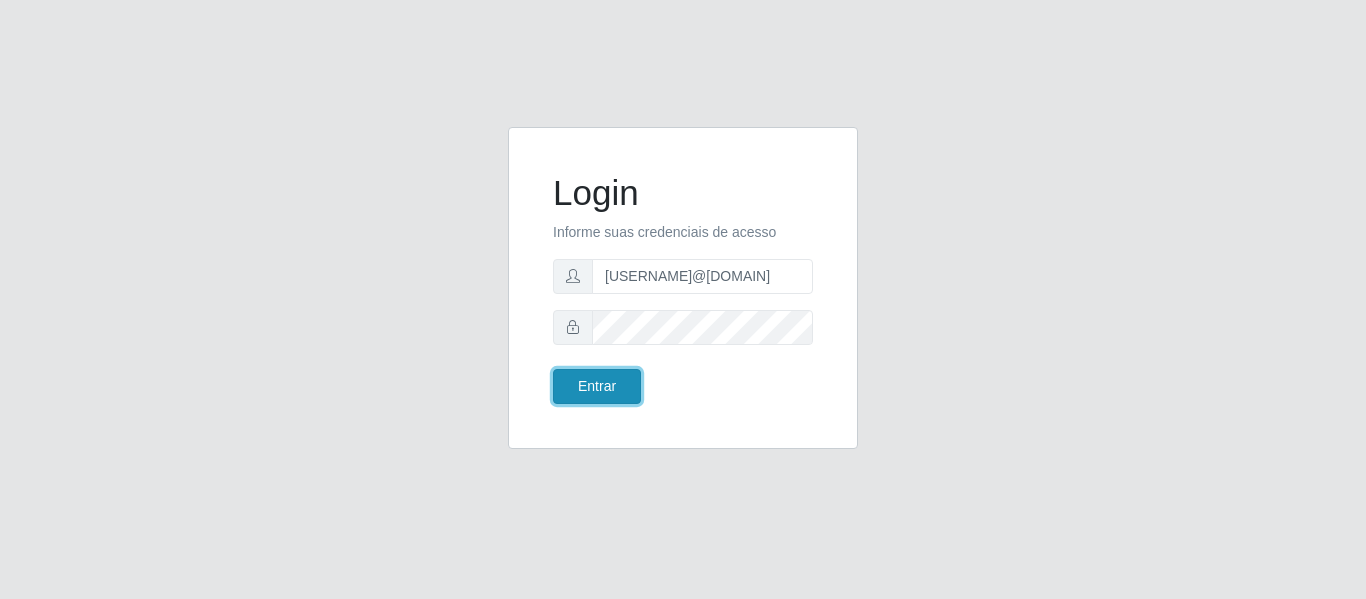 click on "Entrar" at bounding box center (597, 386) 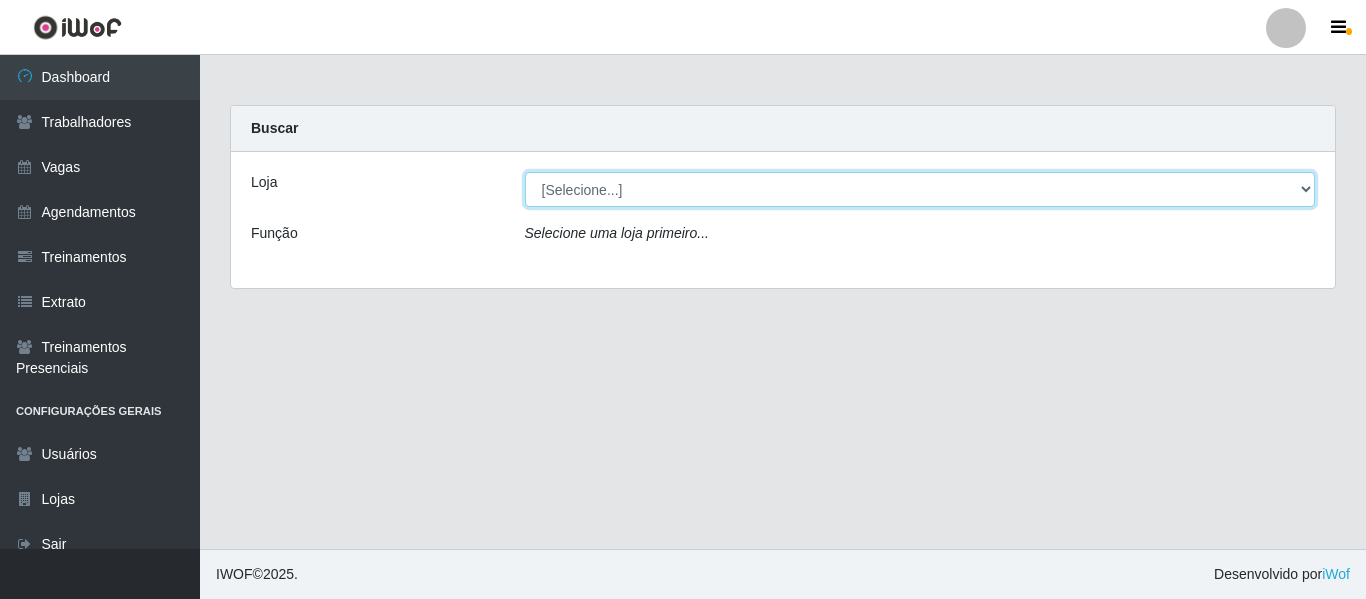 click on "[Selecione...] Rede Compras - CD Logistica" at bounding box center (920, 189) 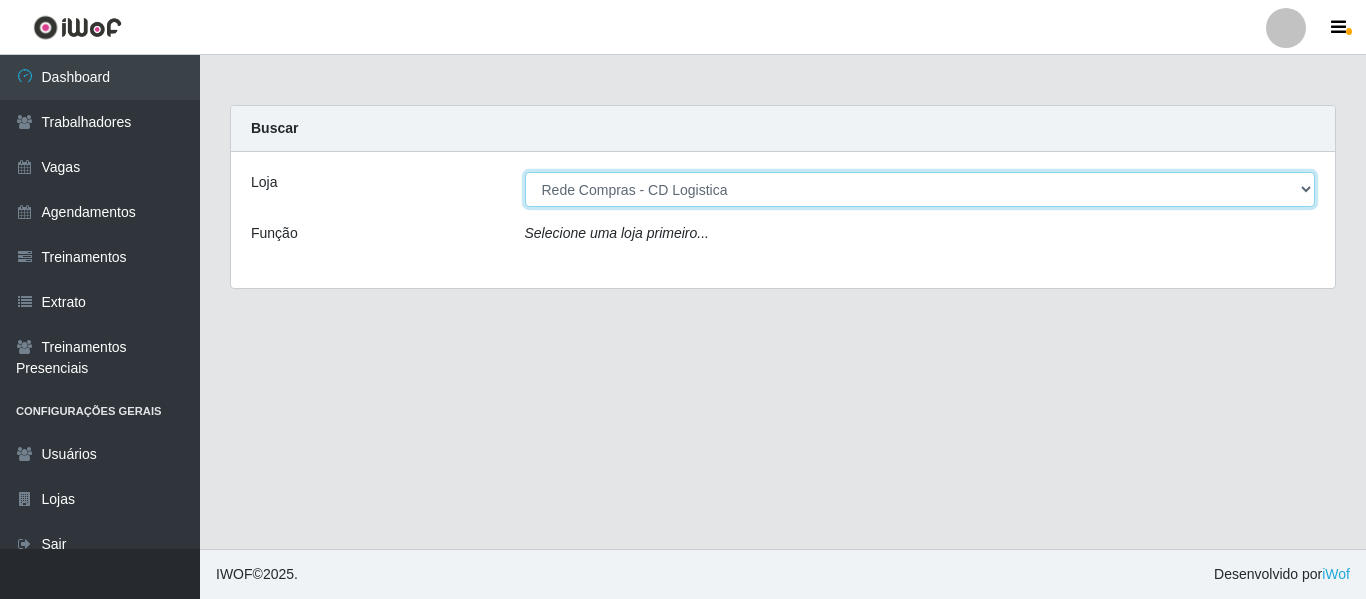 click on "[Selecione...] Rede Compras - CD Logistica" at bounding box center [920, 189] 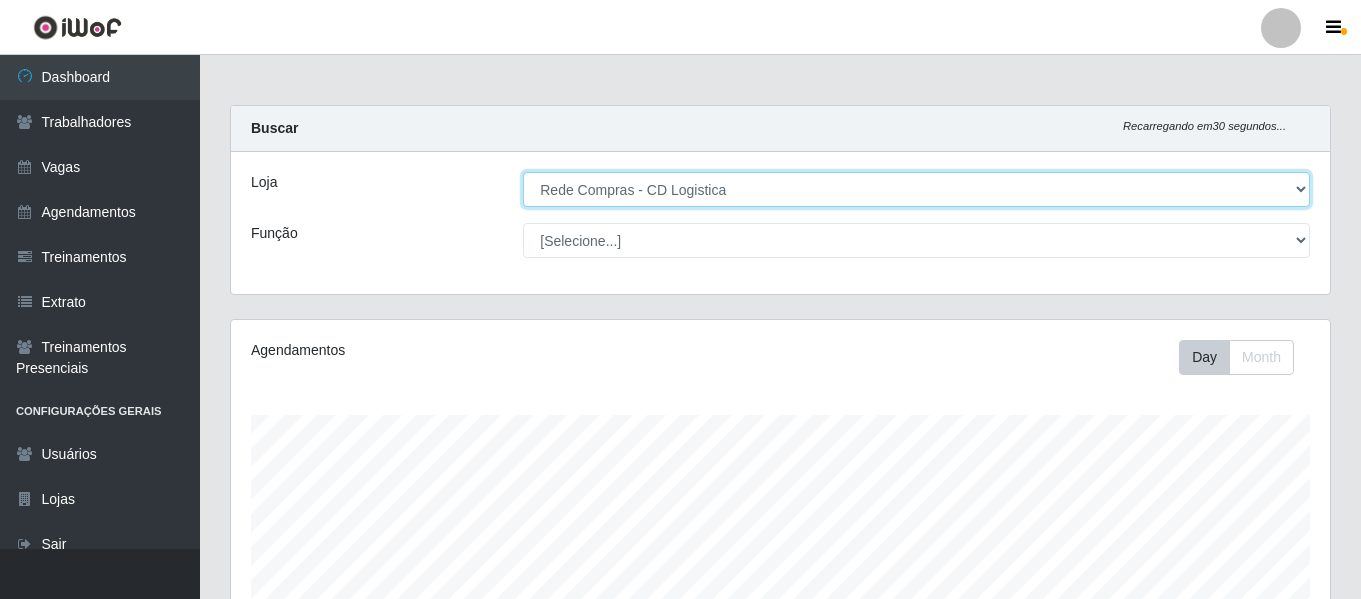 scroll, scrollTop: 999585, scrollLeft: 998901, axis: both 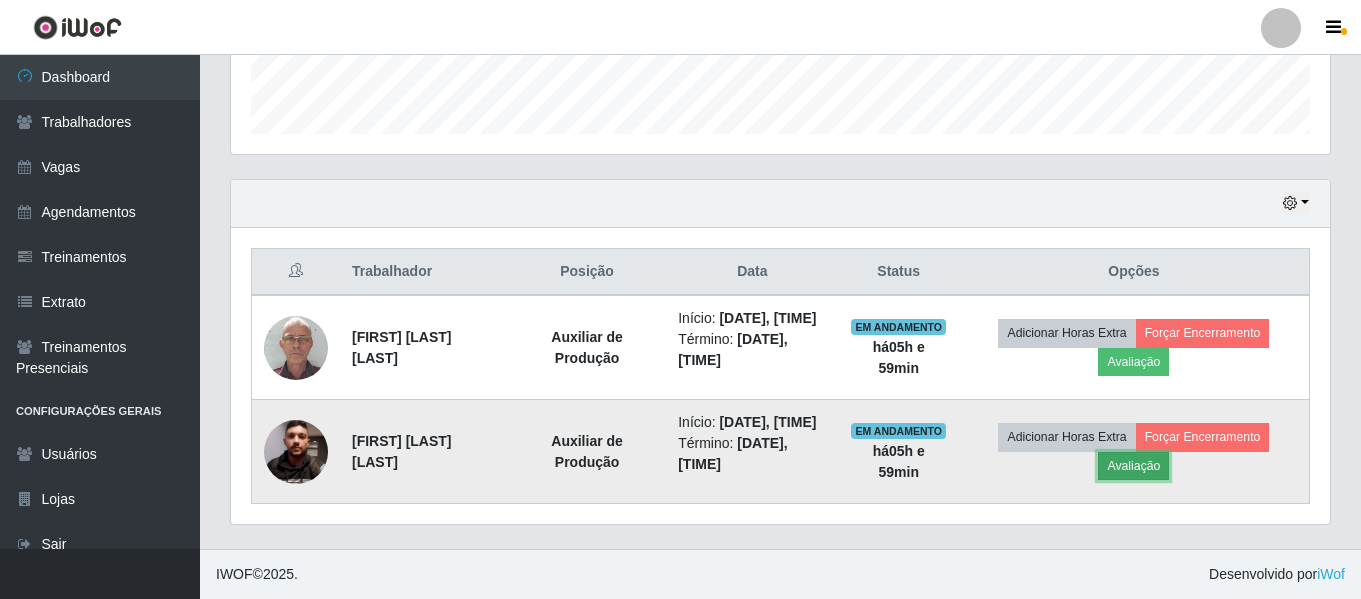 click on "Avaliação" at bounding box center (1133, 466) 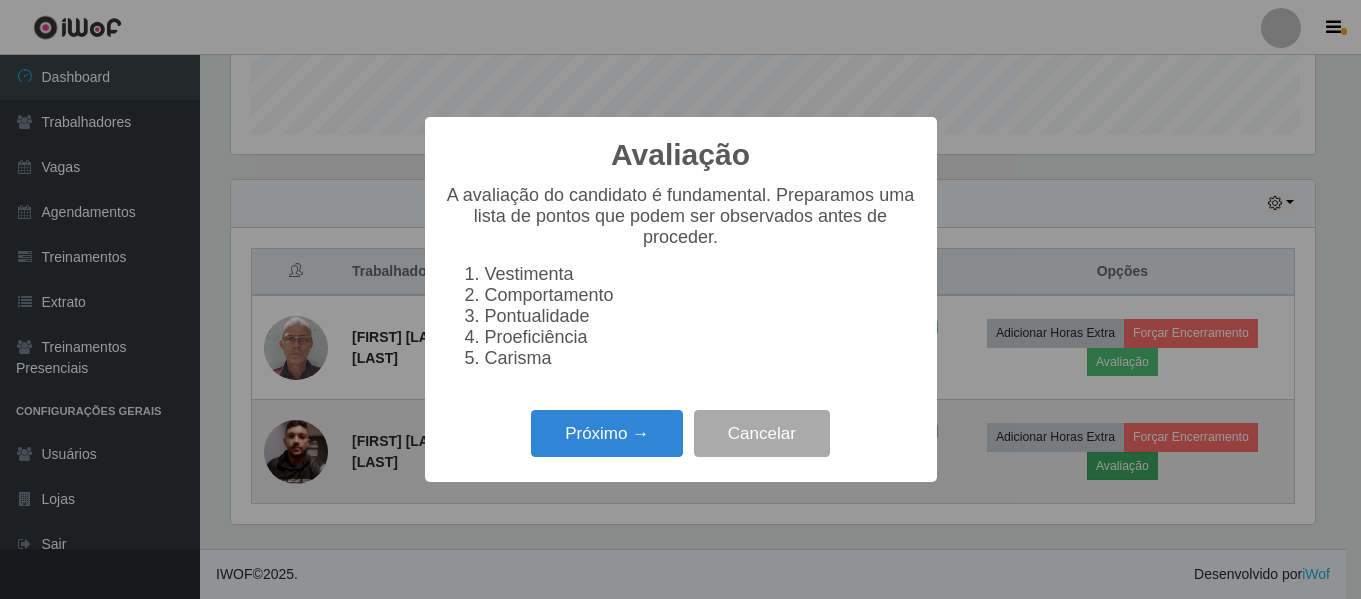 scroll, scrollTop: 999585, scrollLeft: 998911, axis: both 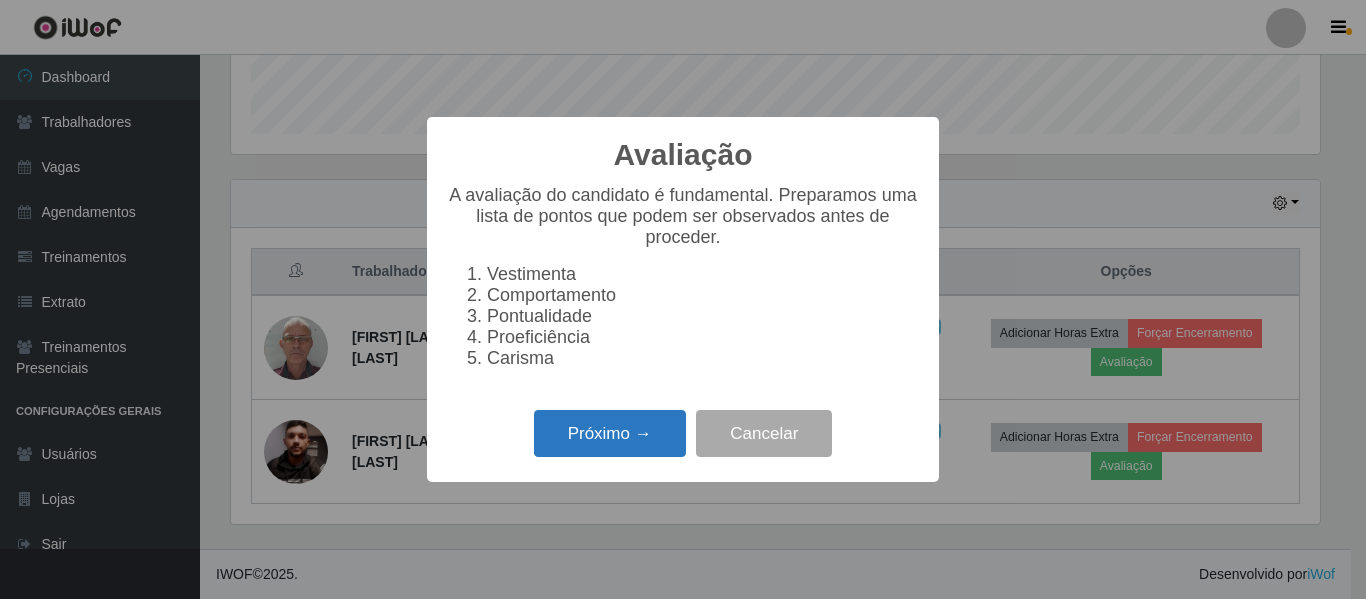 click on "Próximo →" at bounding box center (610, 433) 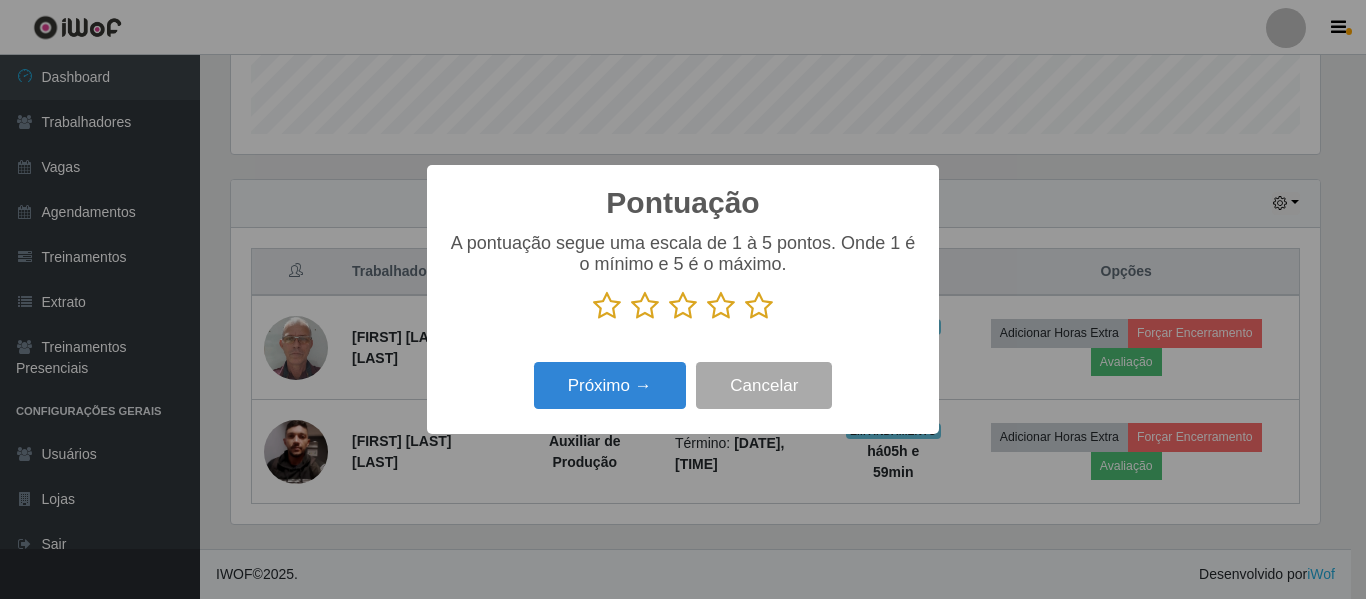 scroll, scrollTop: 999585, scrollLeft: 998911, axis: both 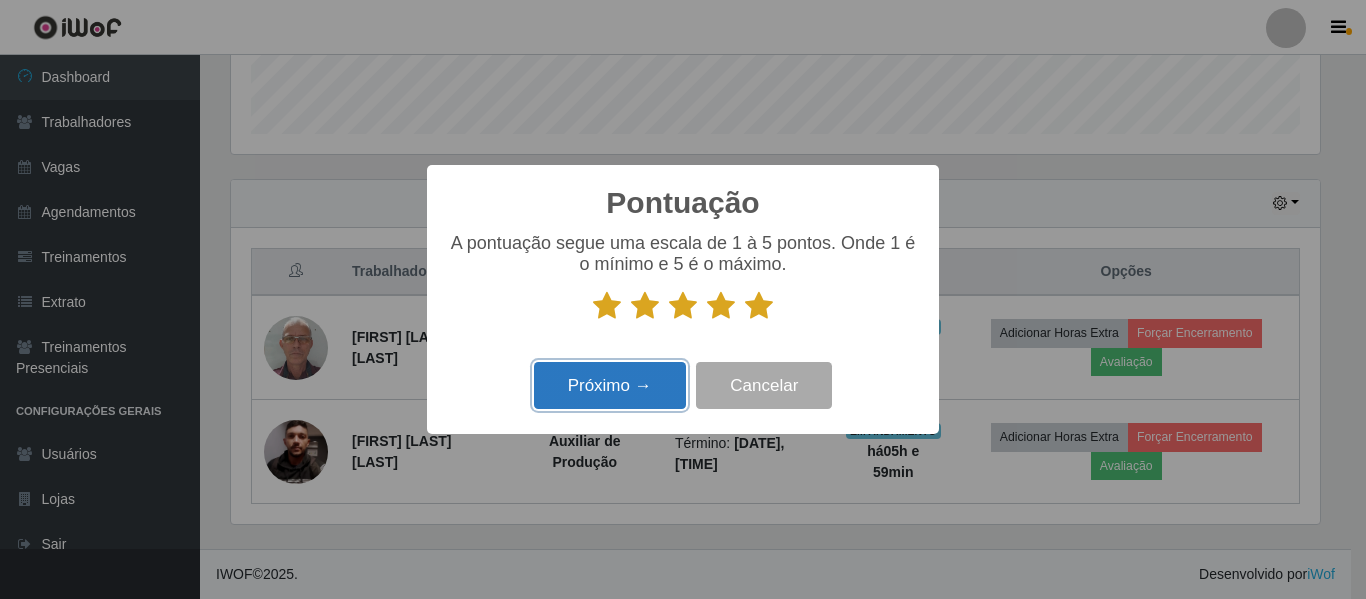 click on "Próximo →" at bounding box center (610, 385) 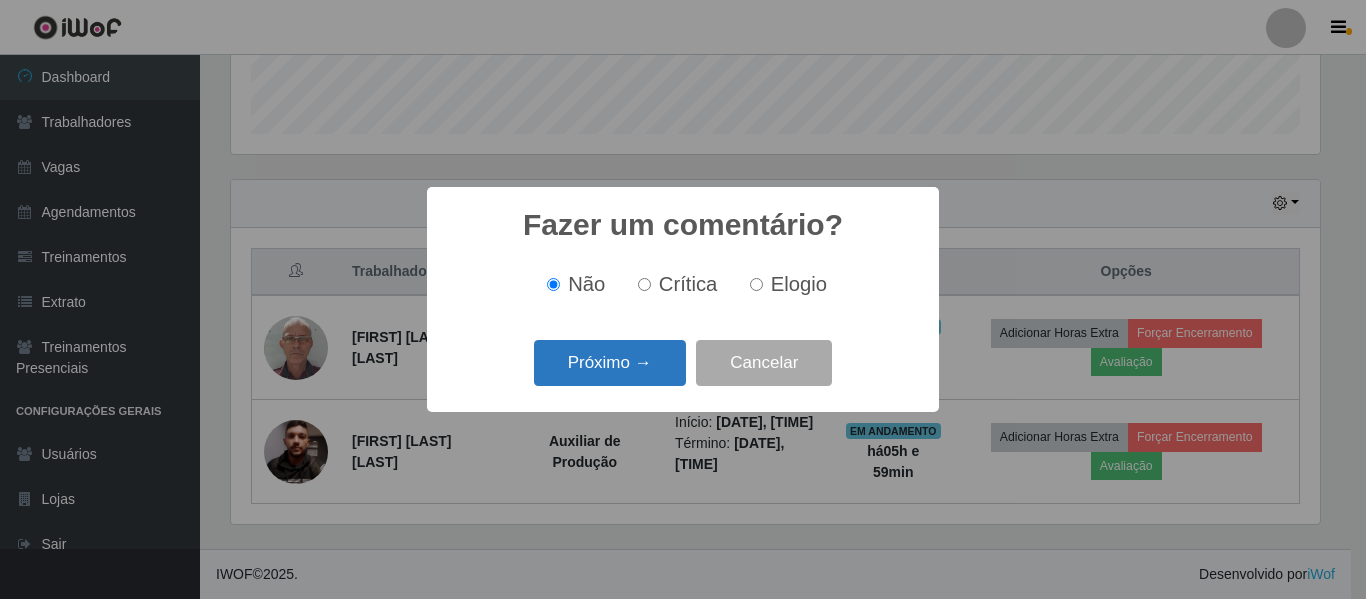 click on "Próximo →" at bounding box center [610, 363] 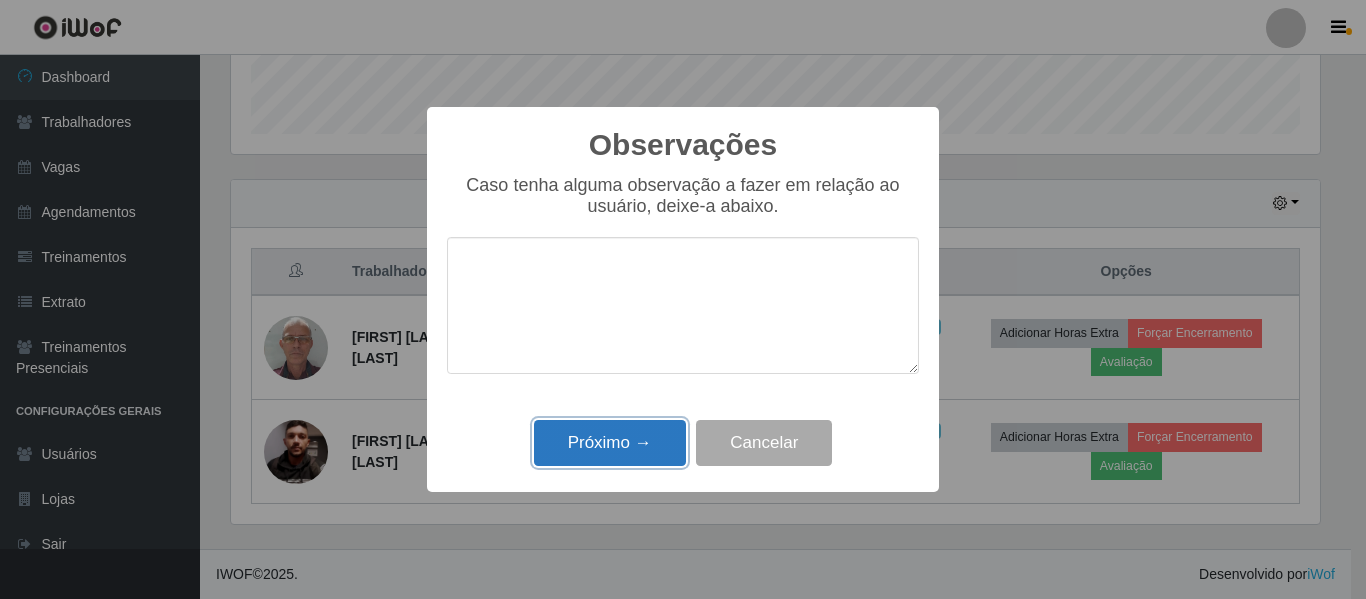 click on "Próximo →" at bounding box center (610, 443) 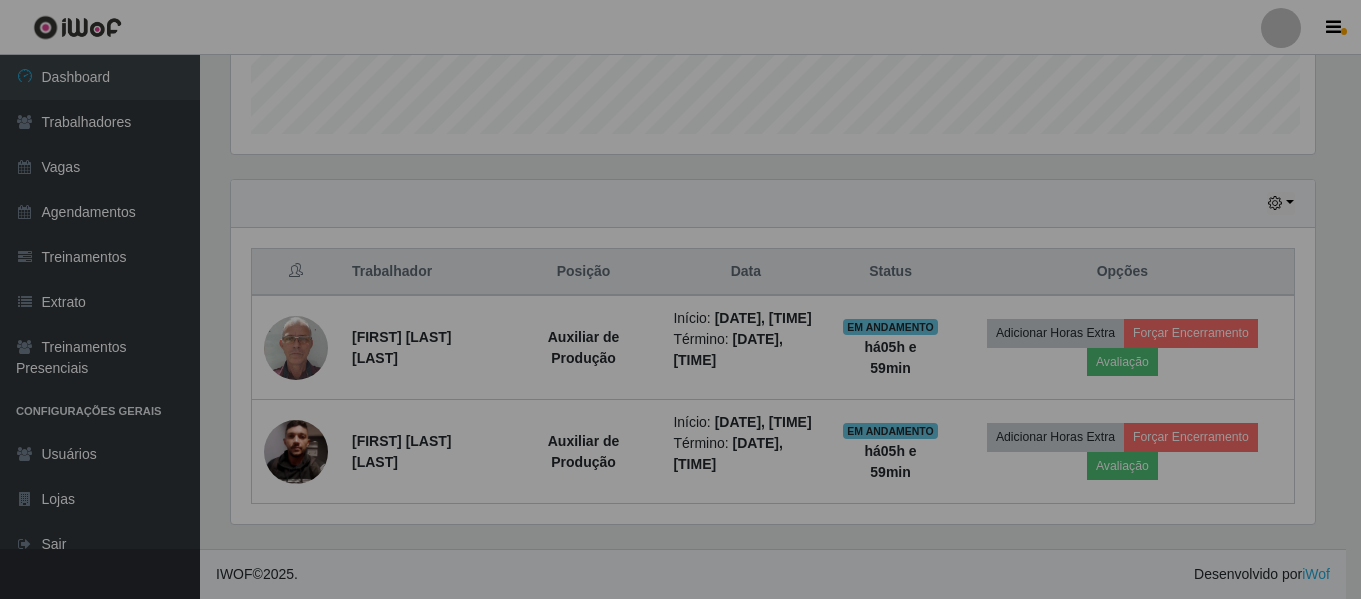 scroll, scrollTop: 999585, scrollLeft: 998901, axis: both 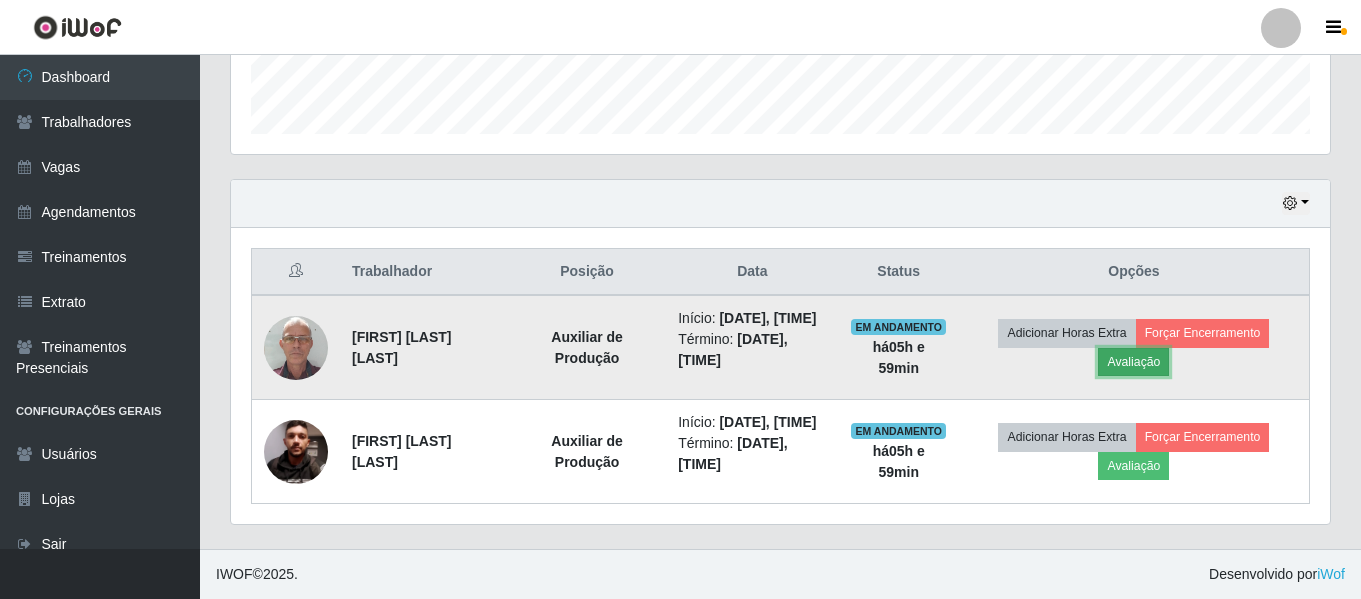 click on "Avaliação" at bounding box center (1133, 362) 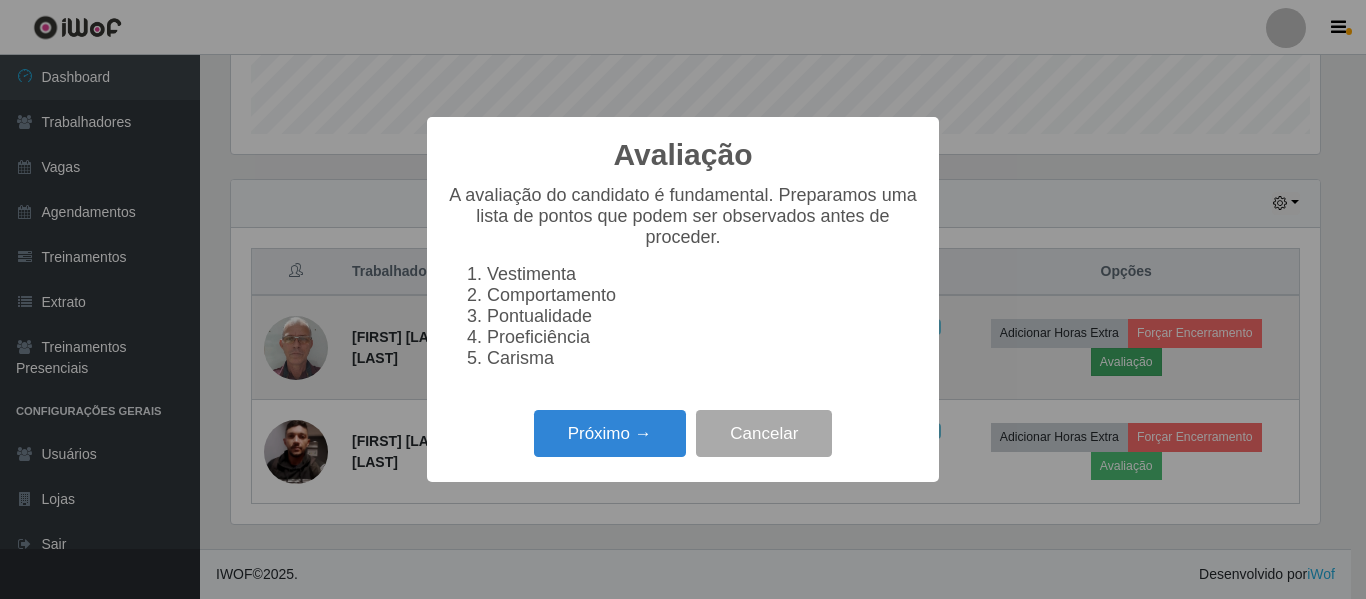 scroll, scrollTop: 999585, scrollLeft: 998911, axis: both 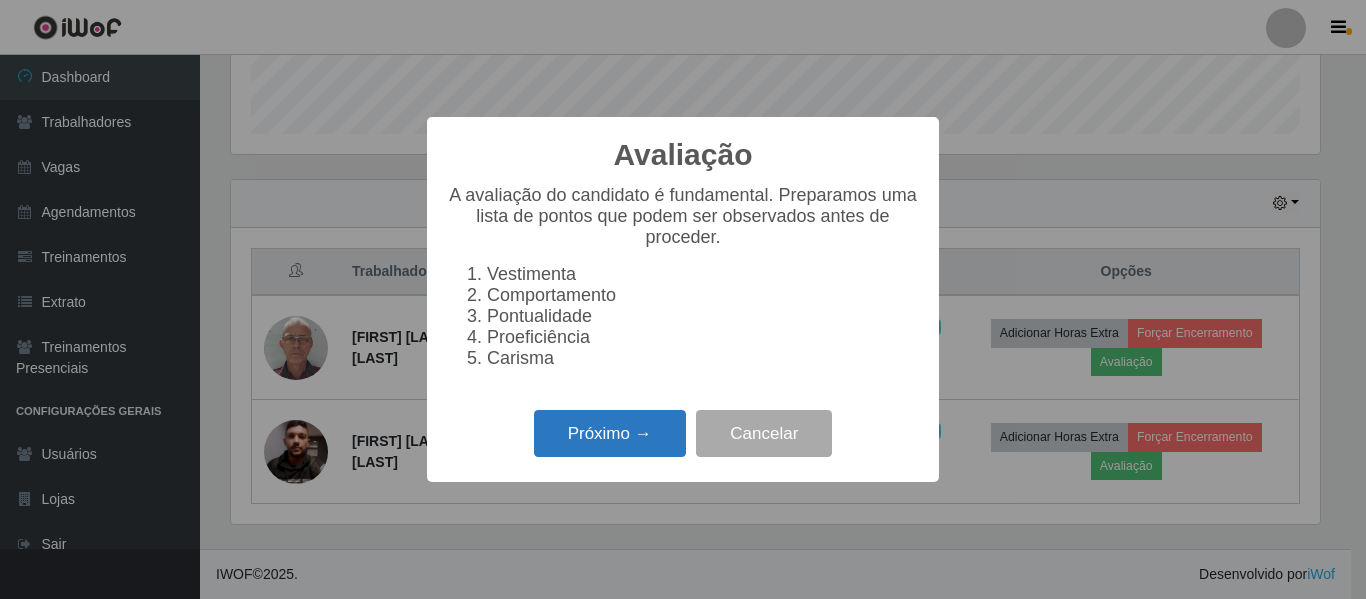 click on "Próximo →" at bounding box center [610, 433] 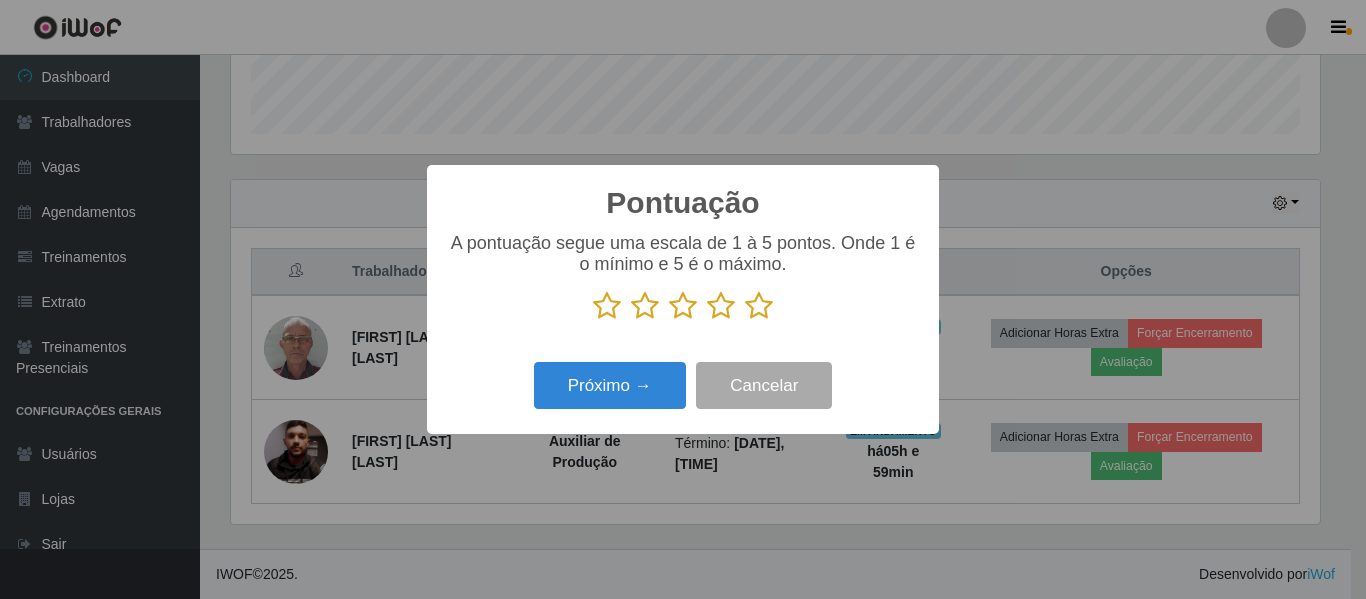 click at bounding box center [759, 306] 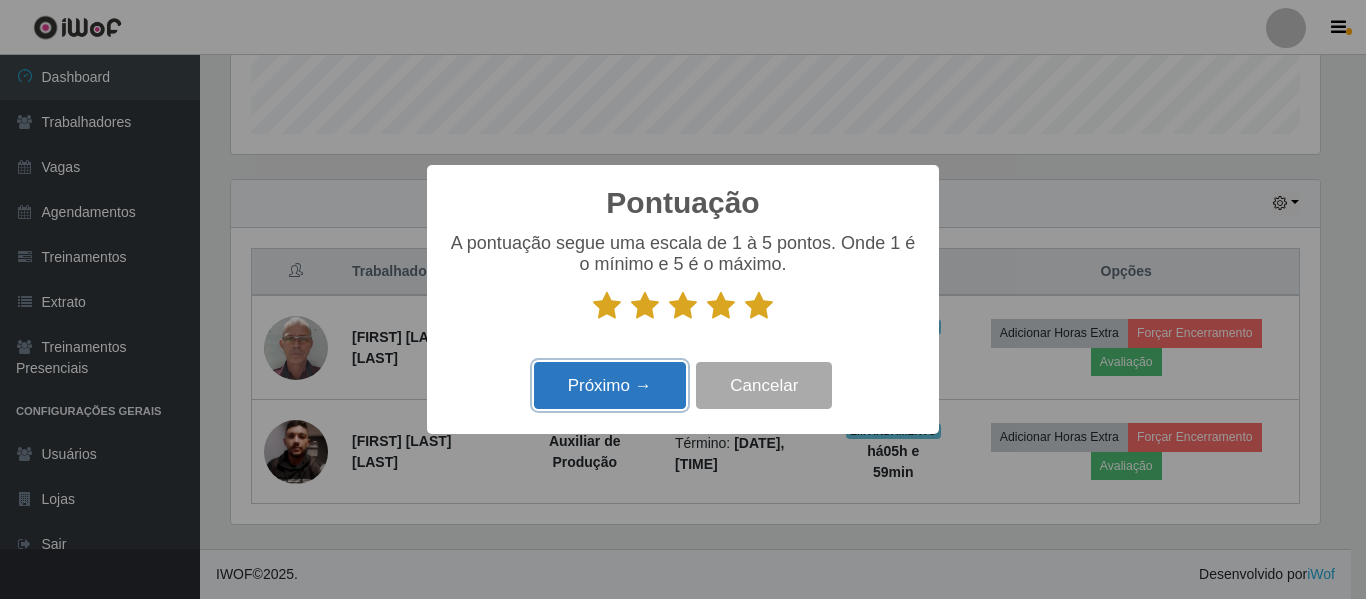 click on "Próximo →" at bounding box center (610, 385) 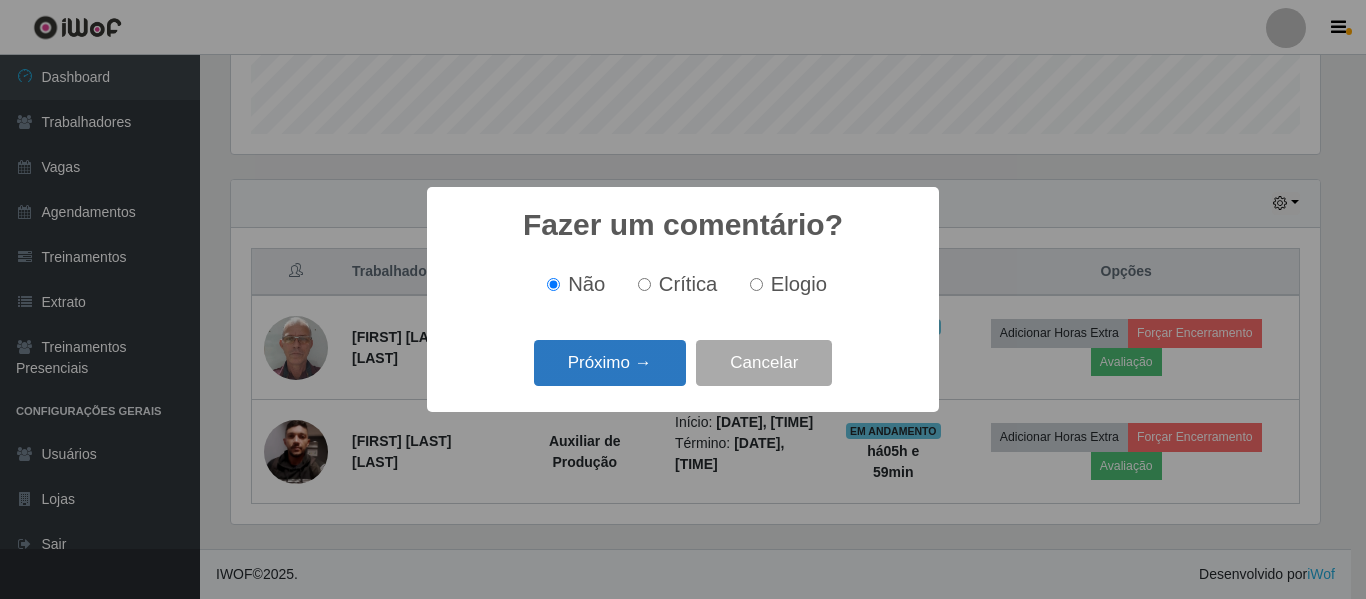click on "Próximo →" at bounding box center (610, 363) 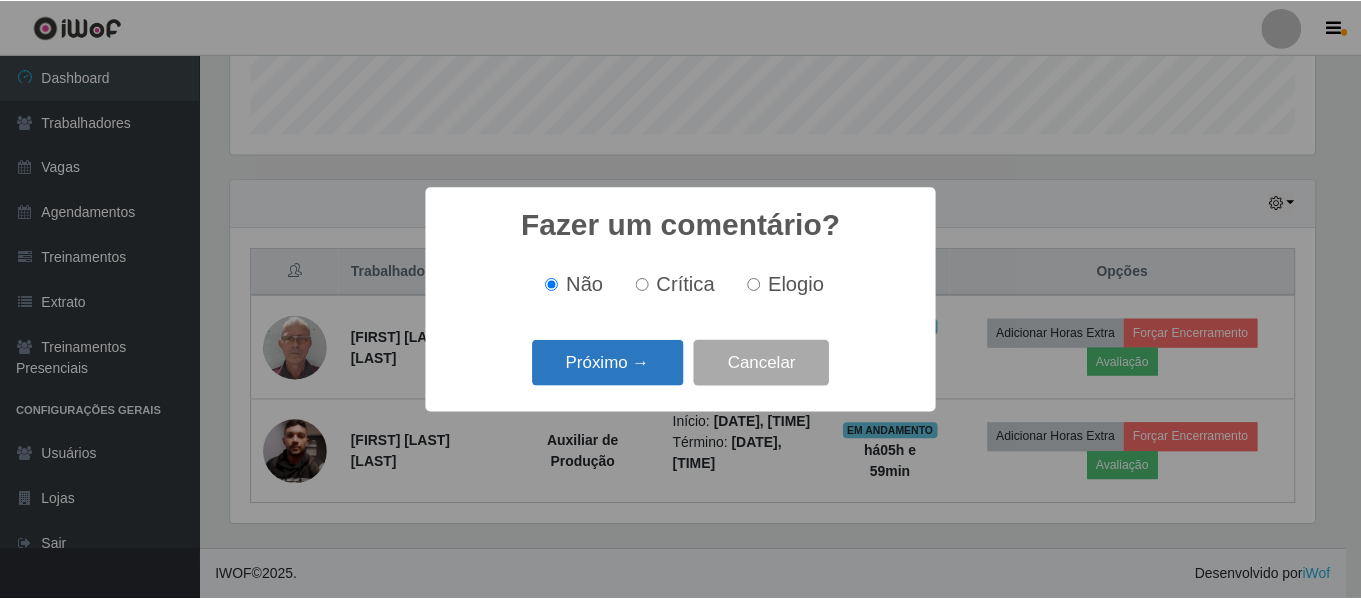 scroll, scrollTop: 999585, scrollLeft: 998911, axis: both 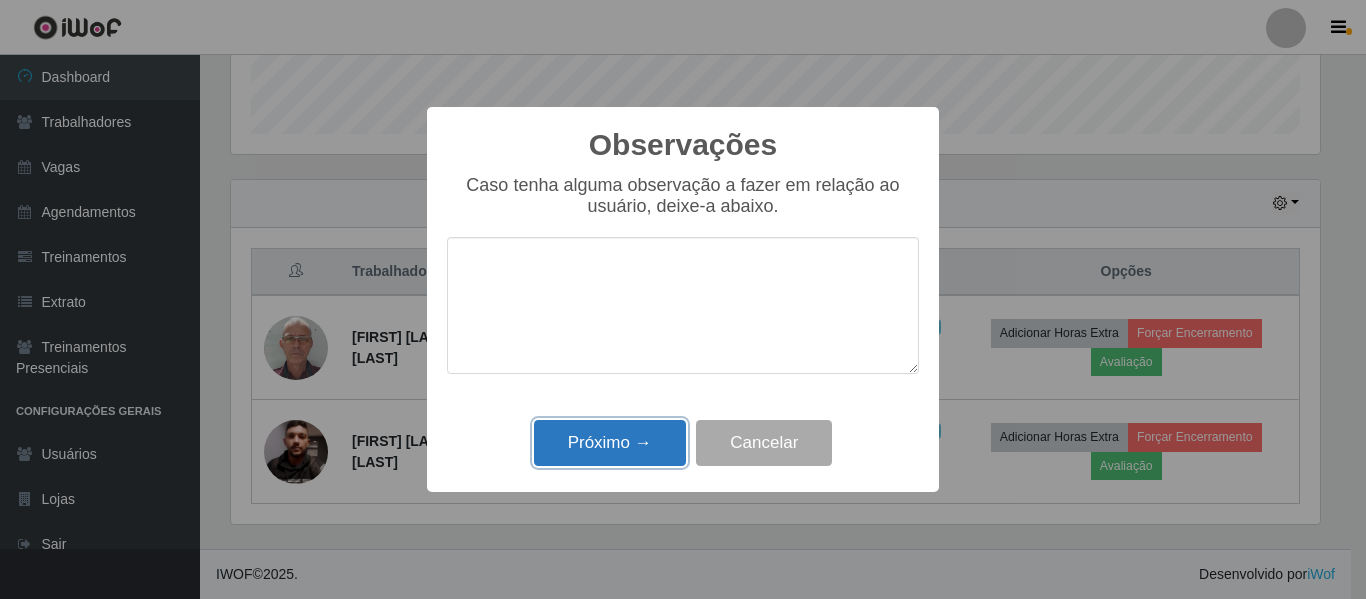 click on "Próximo →" at bounding box center [610, 443] 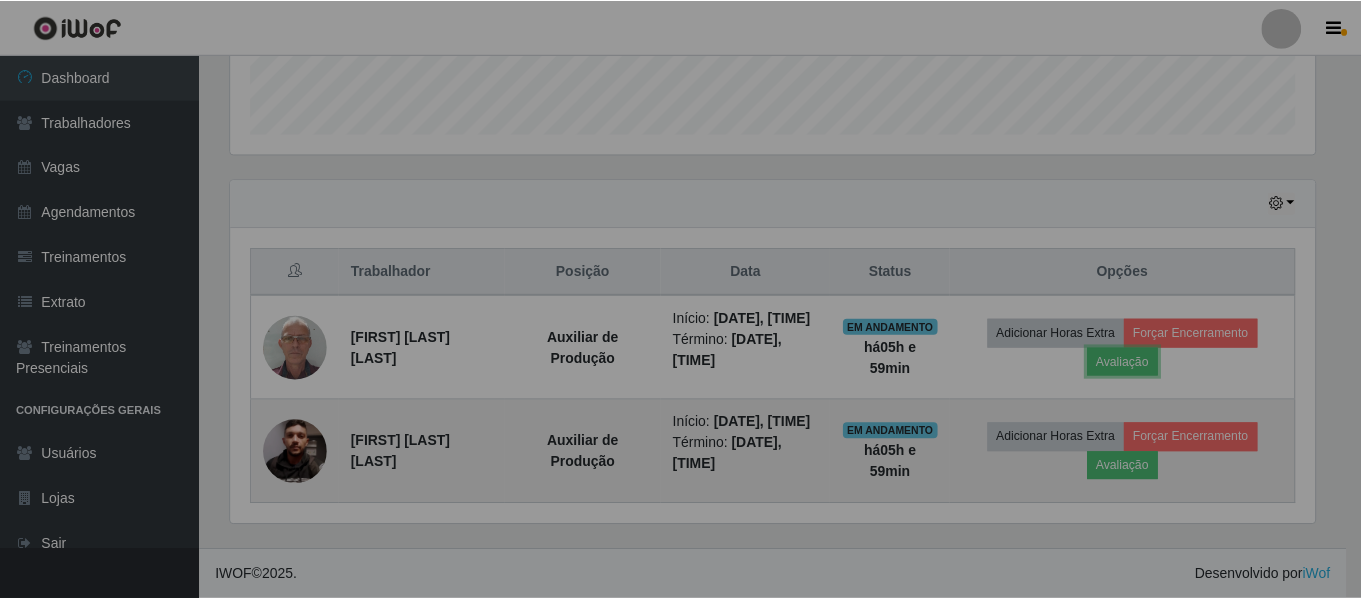 scroll, scrollTop: 999585, scrollLeft: 998901, axis: both 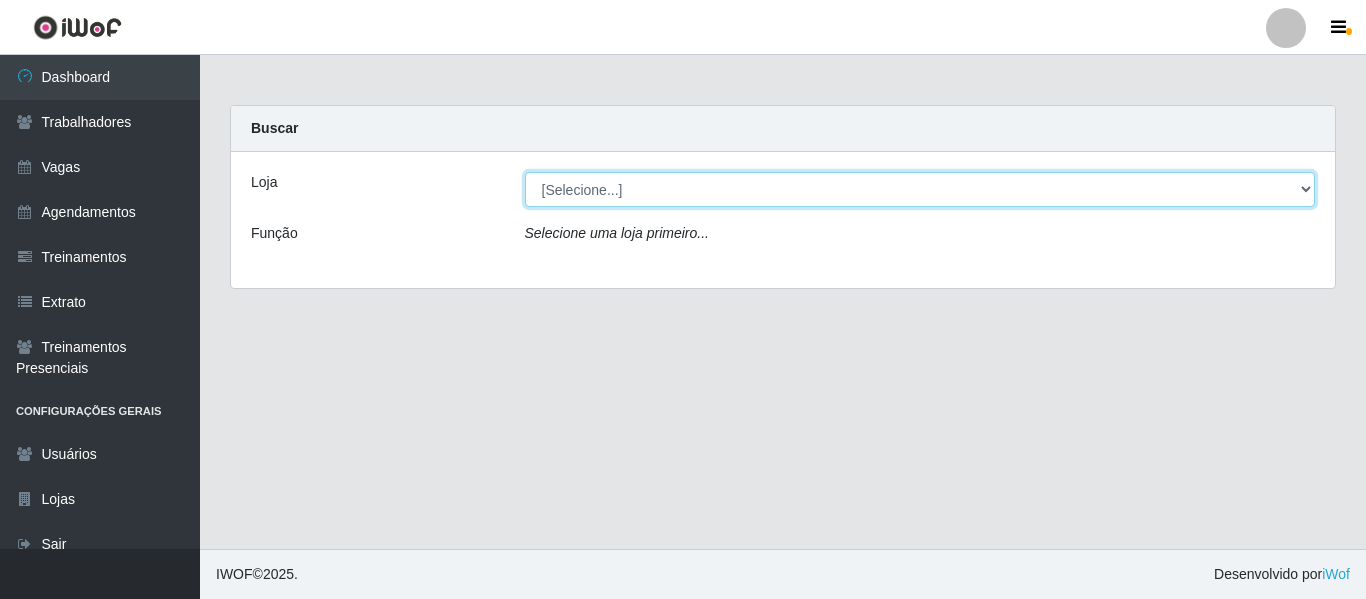 click on "[Selecione...] Rede Compras - CD Logistica" at bounding box center [920, 189] 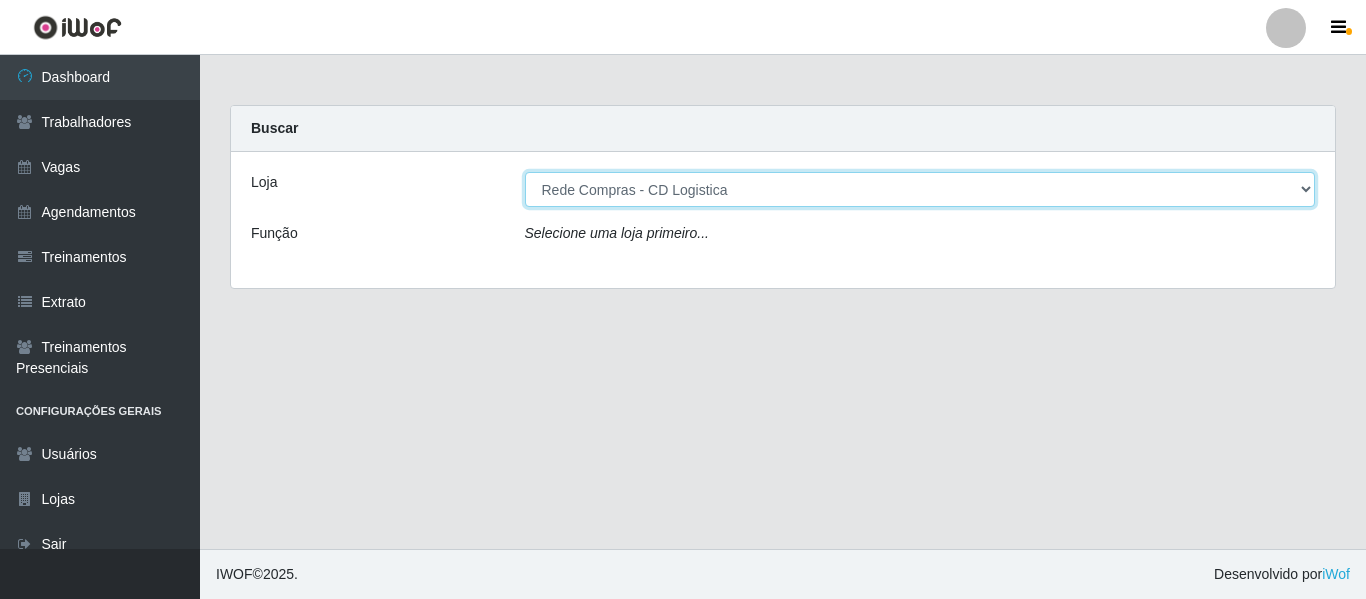 click on "[Selecione...] Rede Compras - CD Logistica" at bounding box center [920, 189] 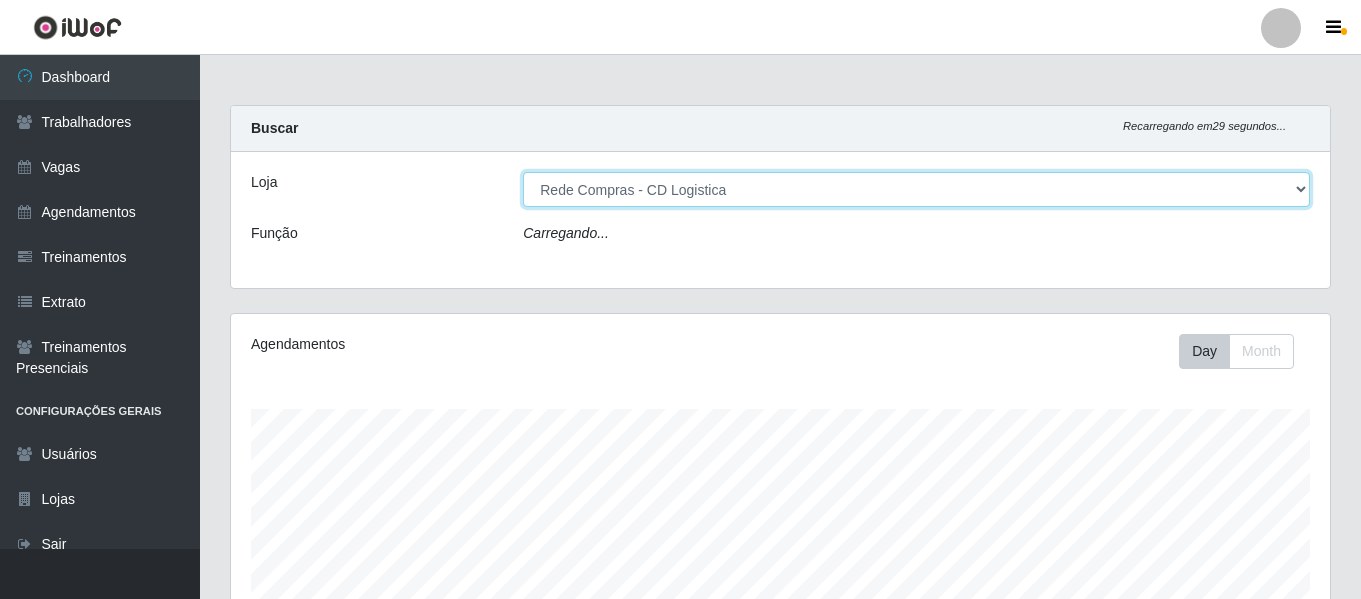 scroll, scrollTop: 999585, scrollLeft: 998901, axis: both 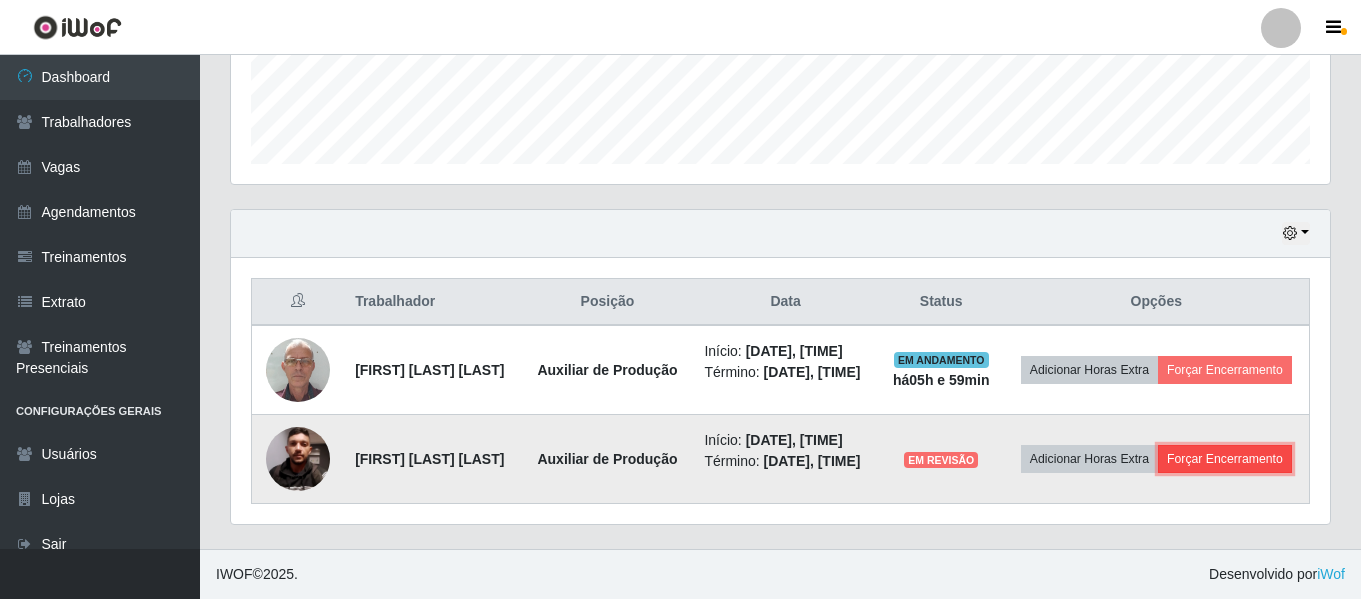 click on "Forçar Encerramento" at bounding box center (1225, 459) 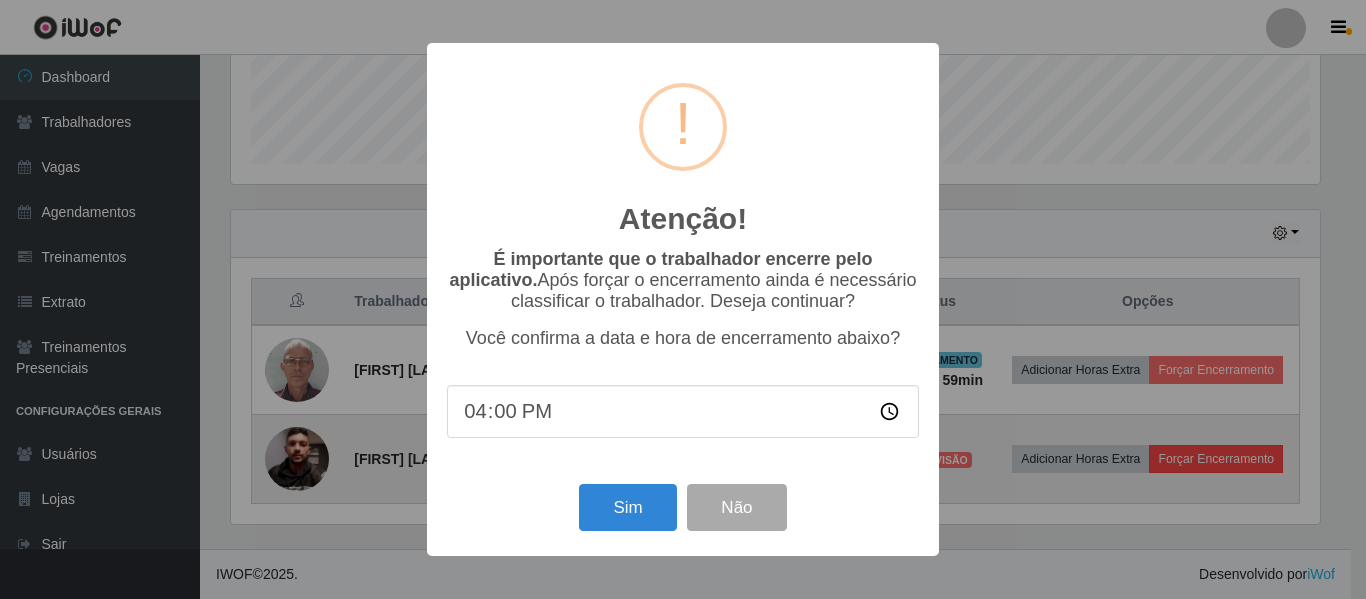 scroll, scrollTop: 999585, scrollLeft: 998911, axis: both 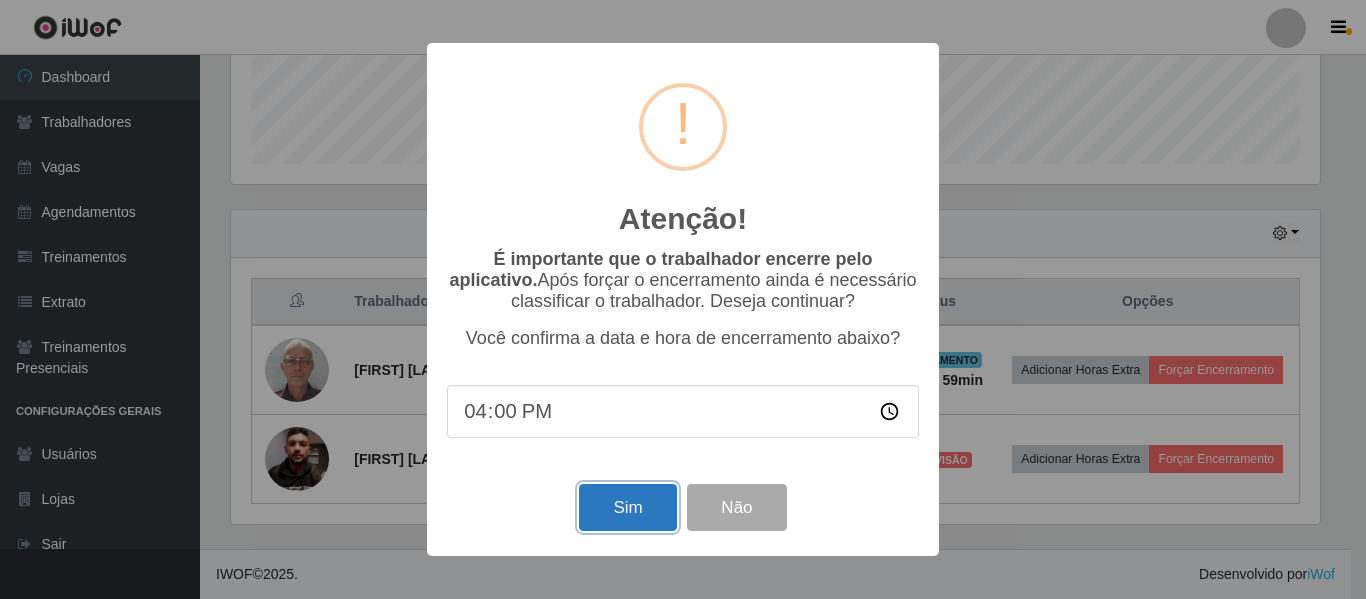 click on "Sim" at bounding box center (627, 507) 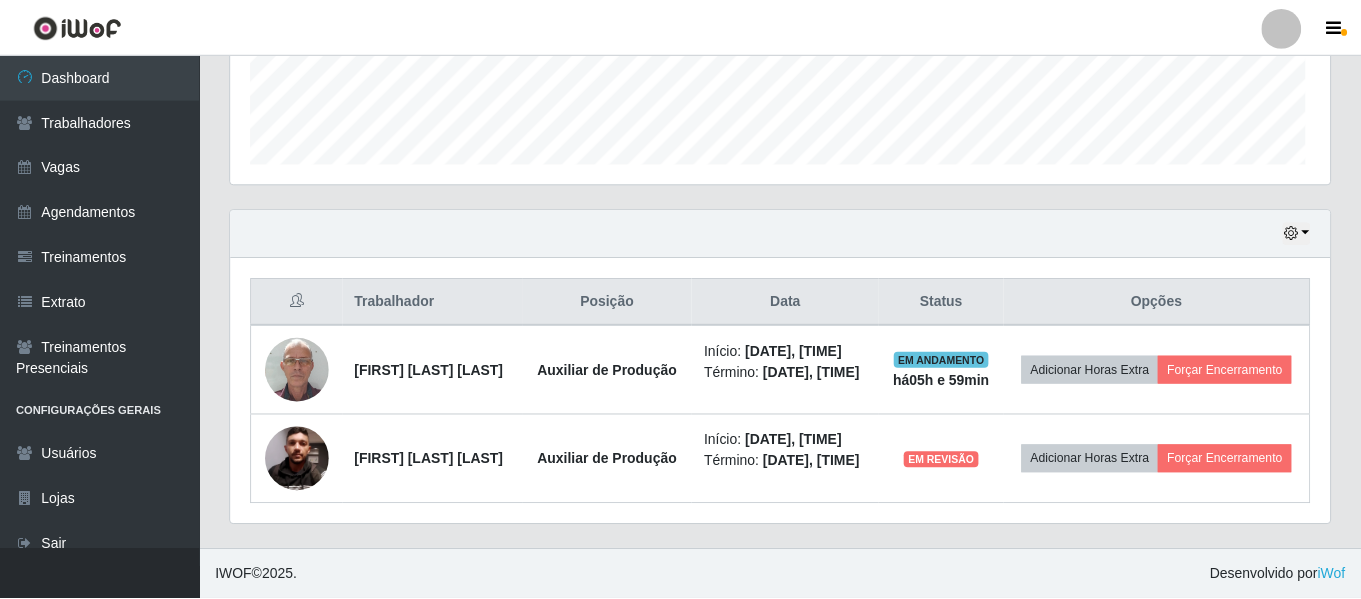 scroll, scrollTop: 999585, scrollLeft: 998901, axis: both 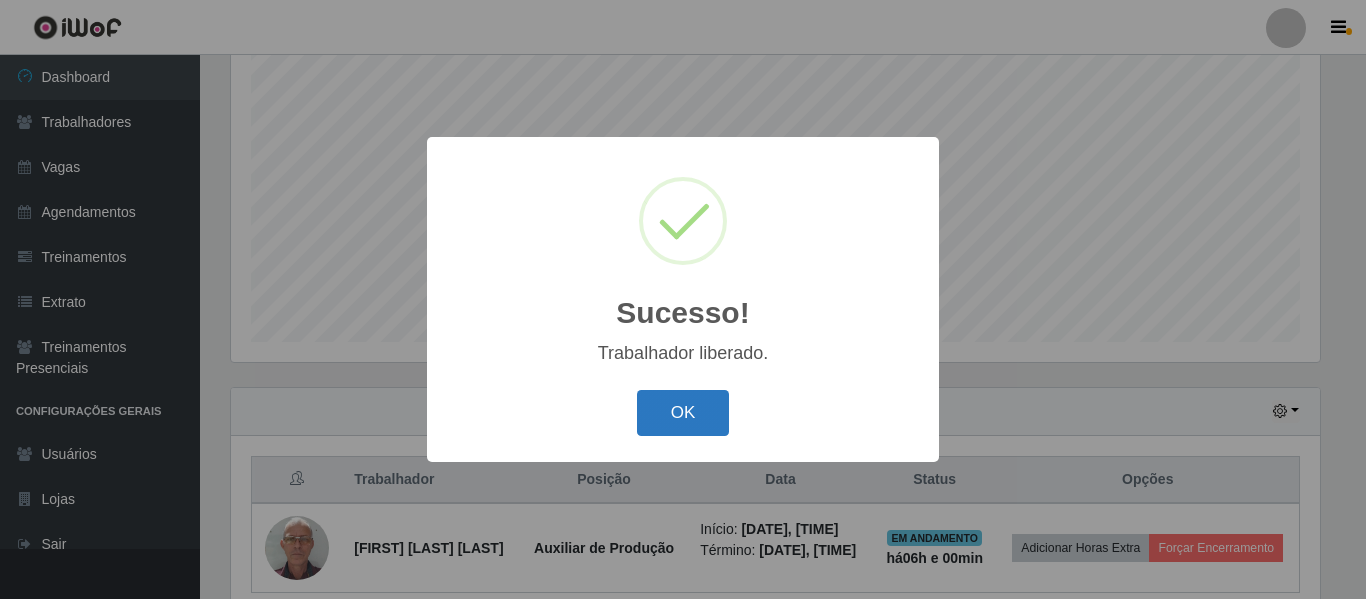 click on "OK" at bounding box center (683, 413) 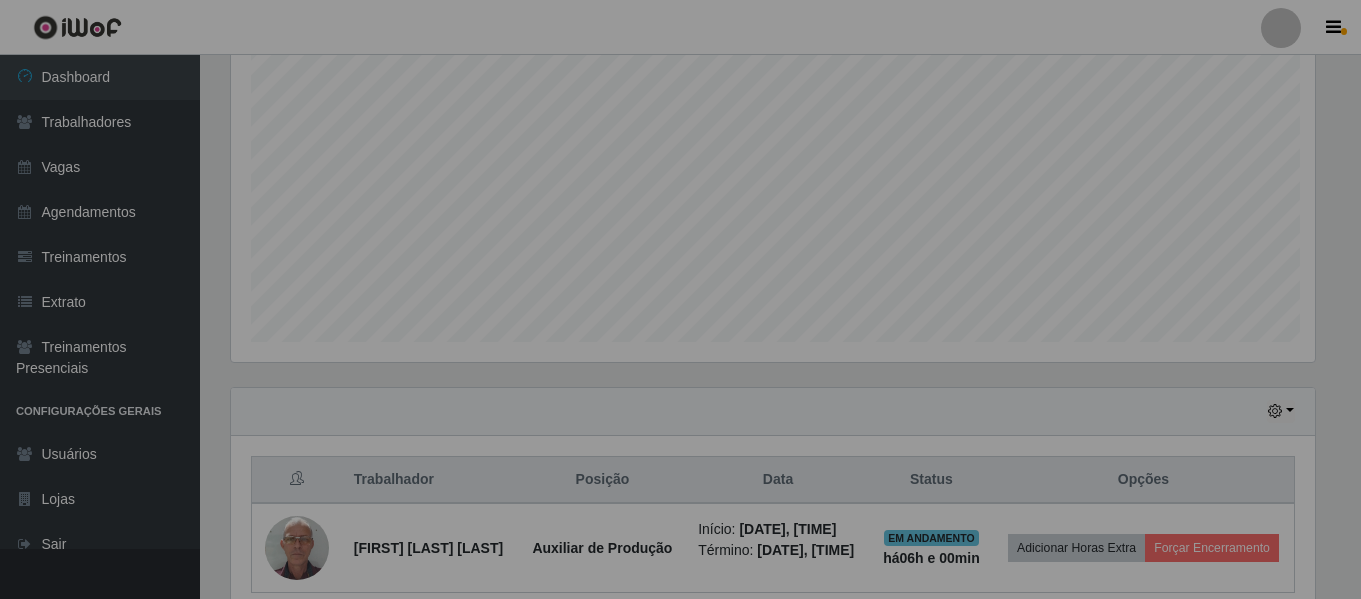 scroll, scrollTop: 999585, scrollLeft: 998901, axis: both 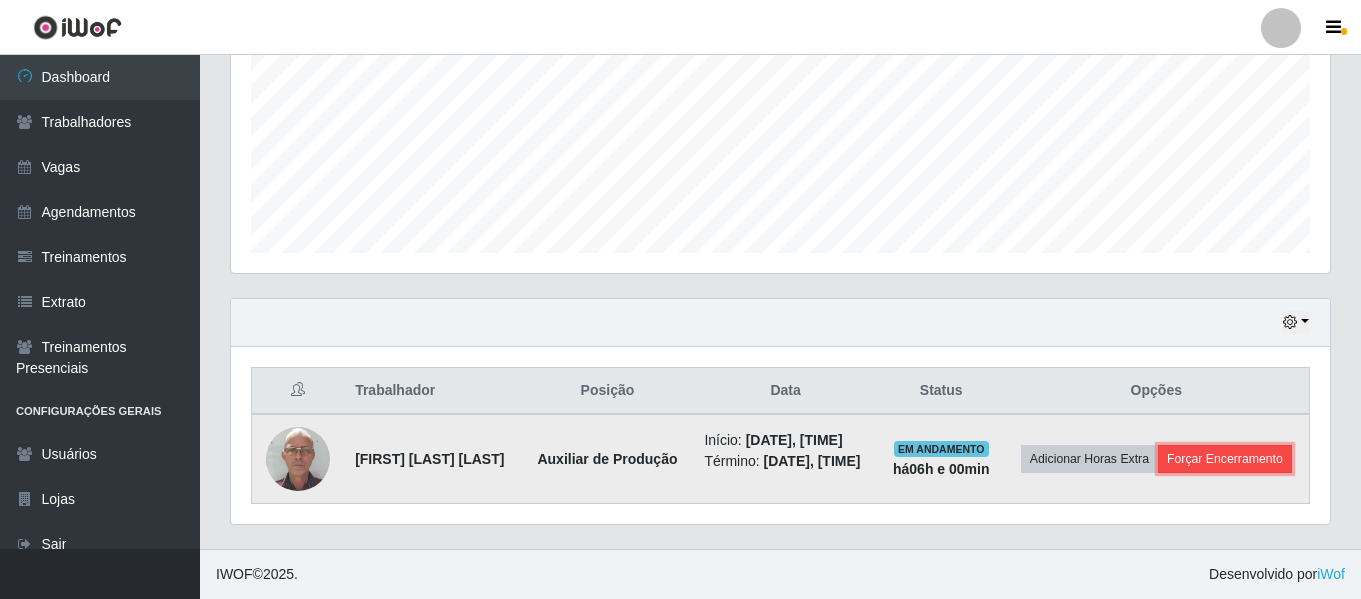 click on "Forçar Encerramento" at bounding box center [1225, 459] 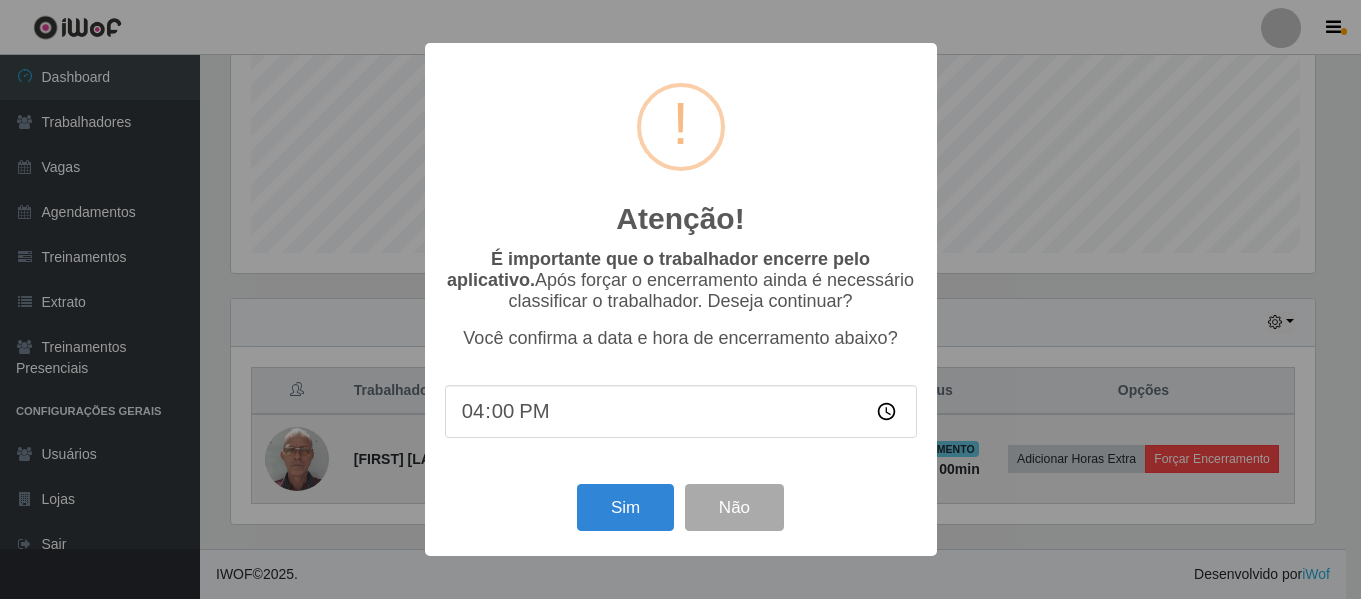 scroll, scrollTop: 999585, scrollLeft: 998911, axis: both 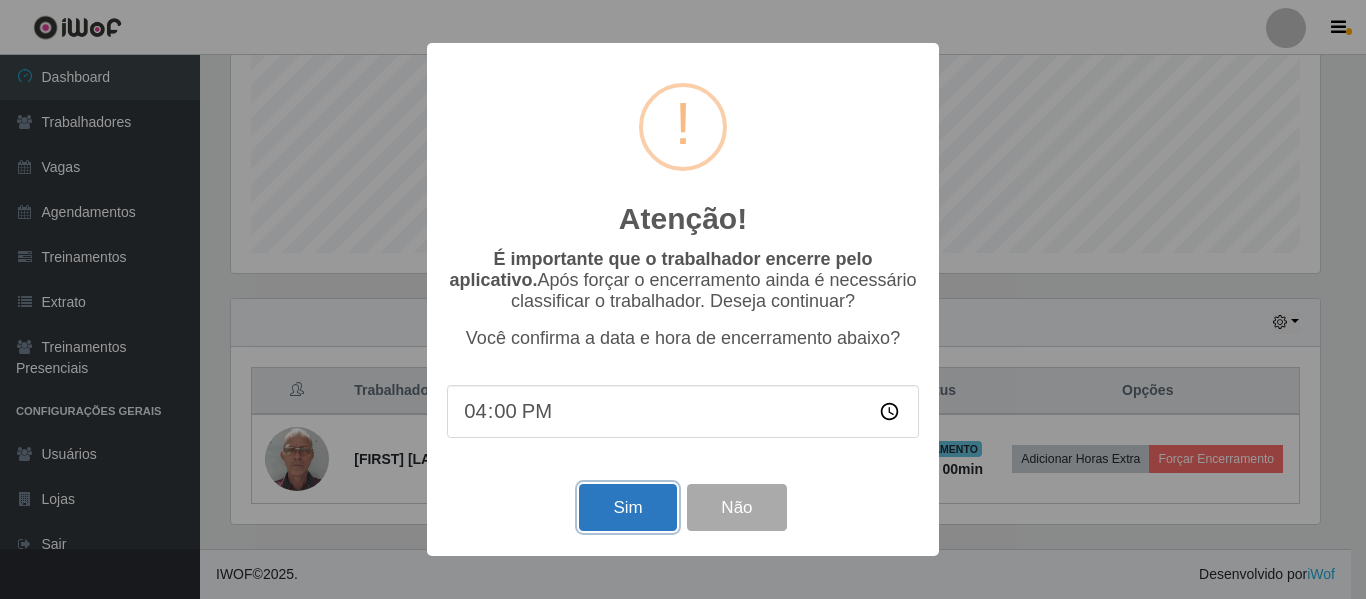 click on "Sim" at bounding box center [627, 507] 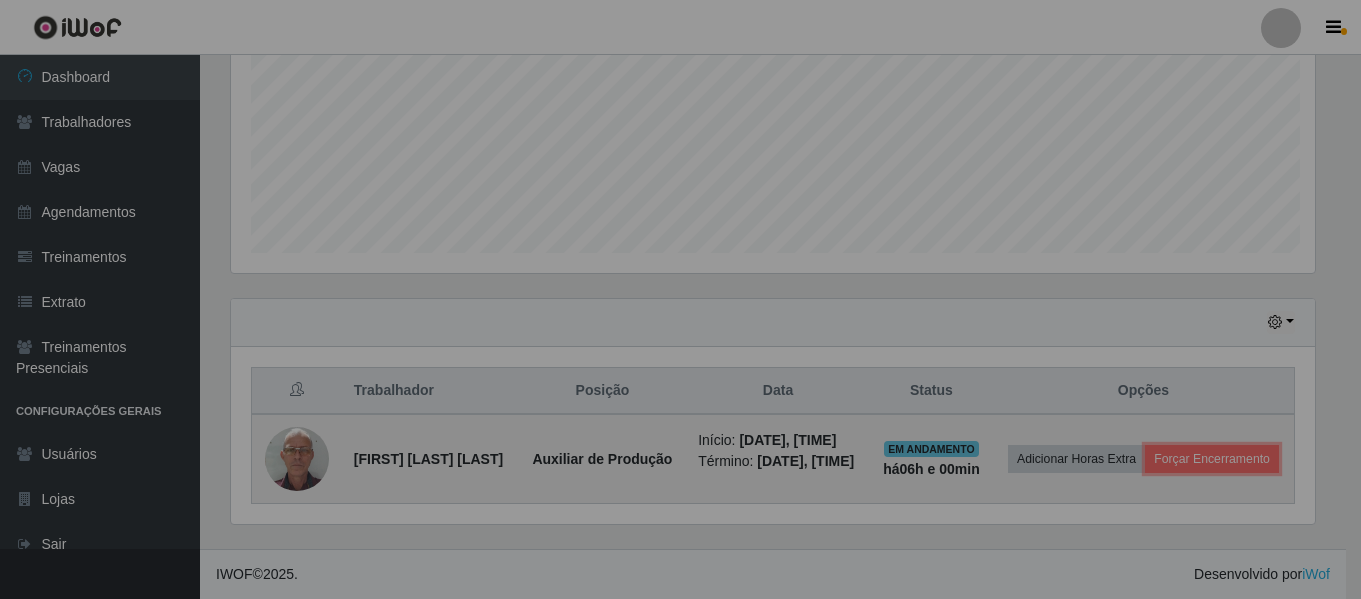 scroll, scrollTop: 999585, scrollLeft: 998901, axis: both 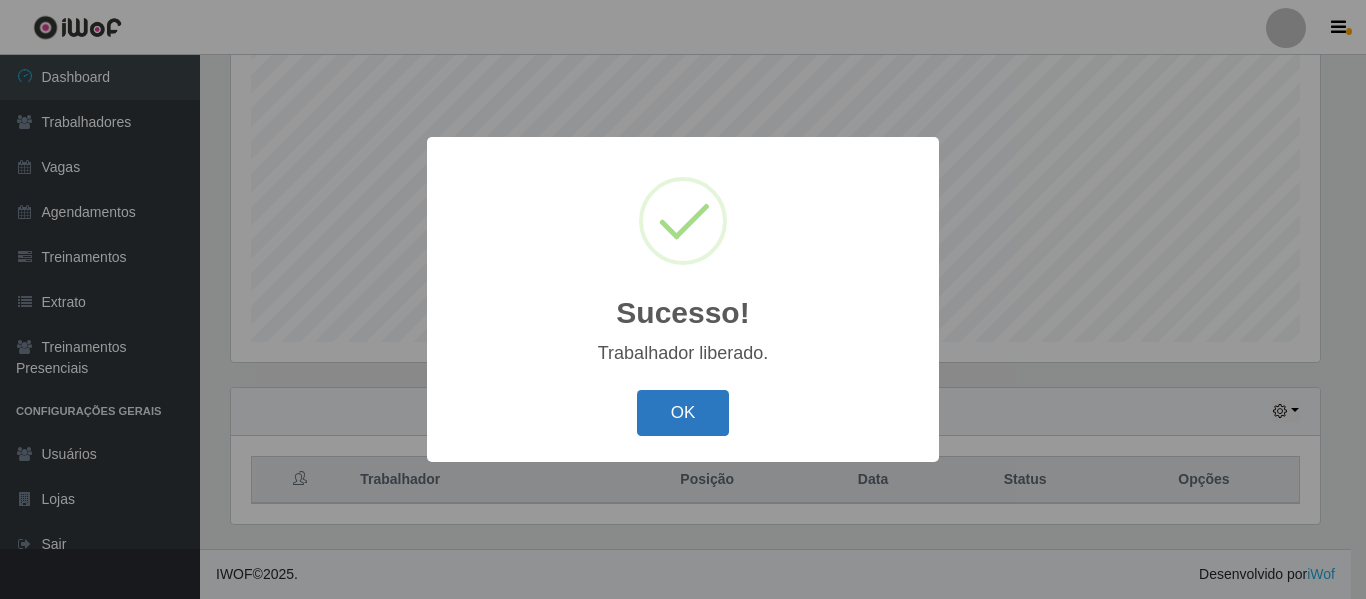 click on "OK" at bounding box center (683, 413) 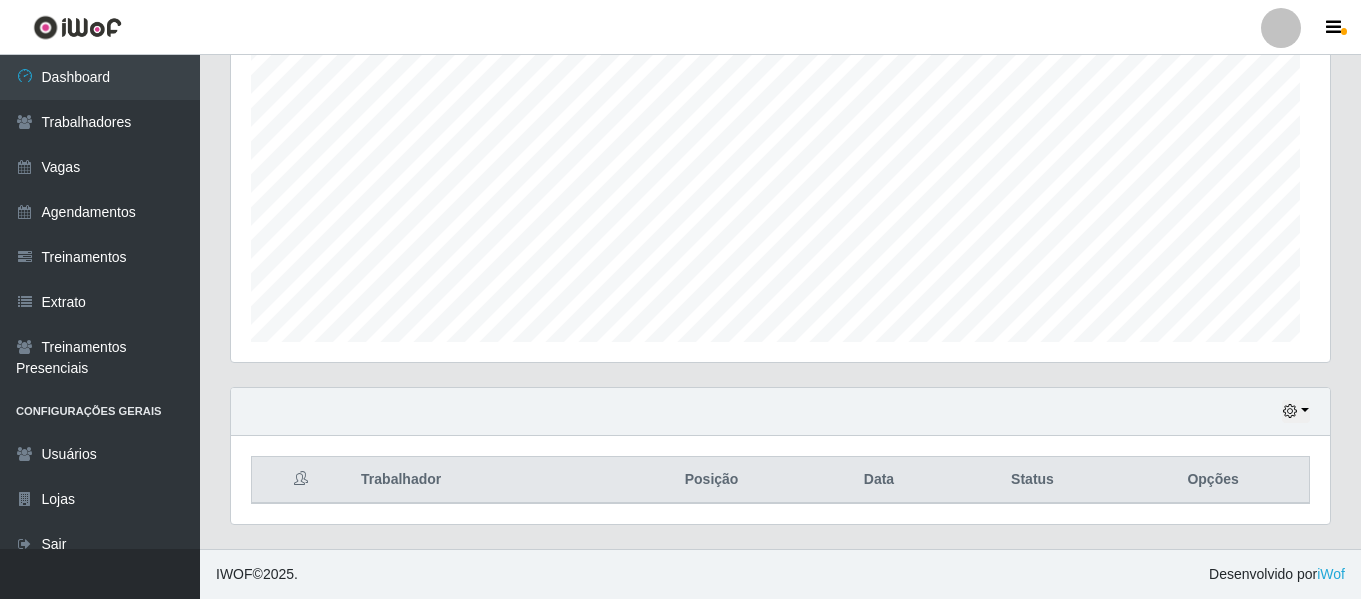 scroll, scrollTop: 999585, scrollLeft: 998901, axis: both 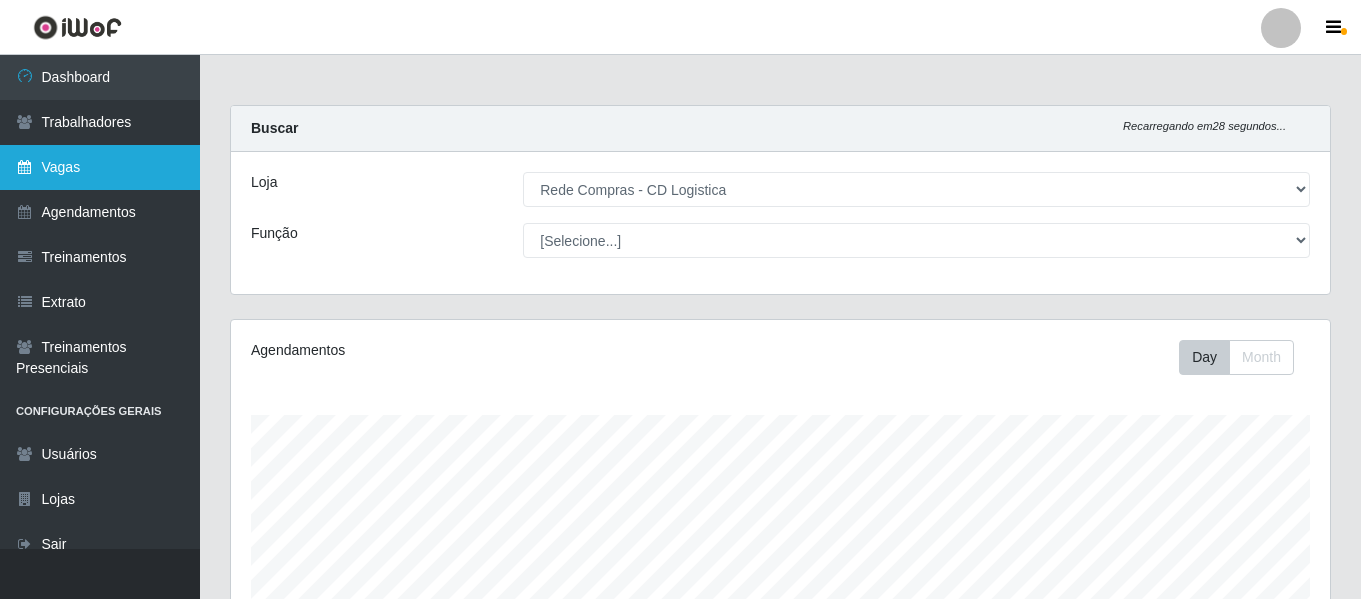 click on "Vagas" at bounding box center [100, 167] 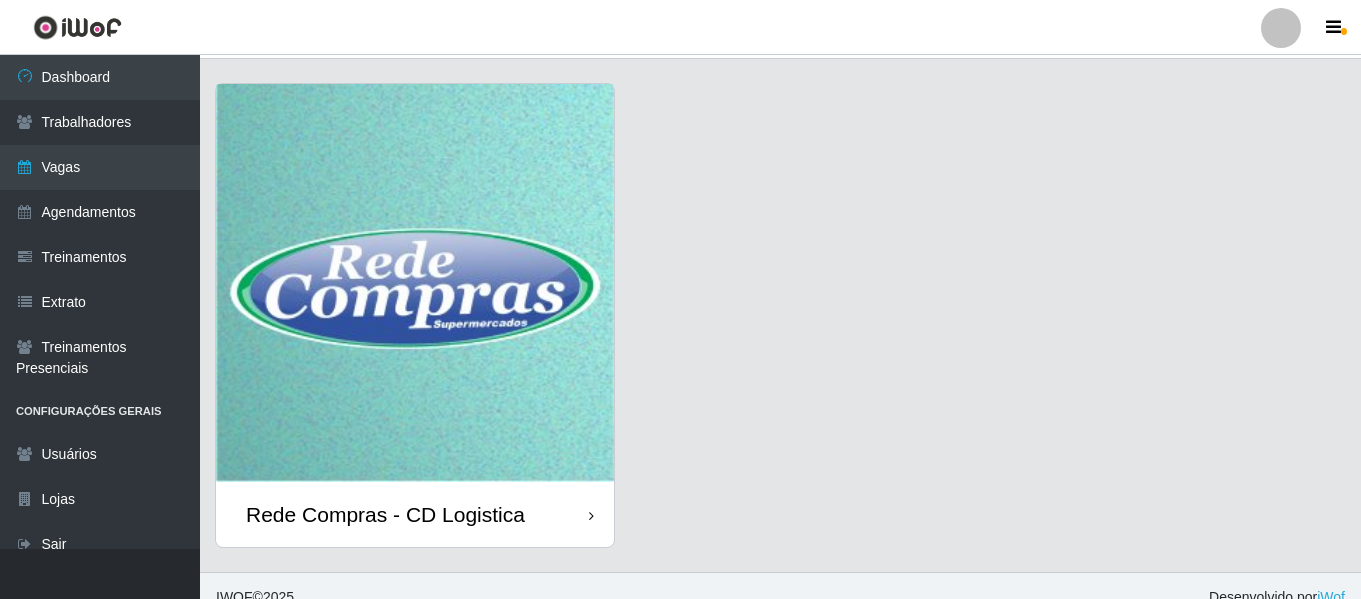 scroll, scrollTop: 65, scrollLeft: 0, axis: vertical 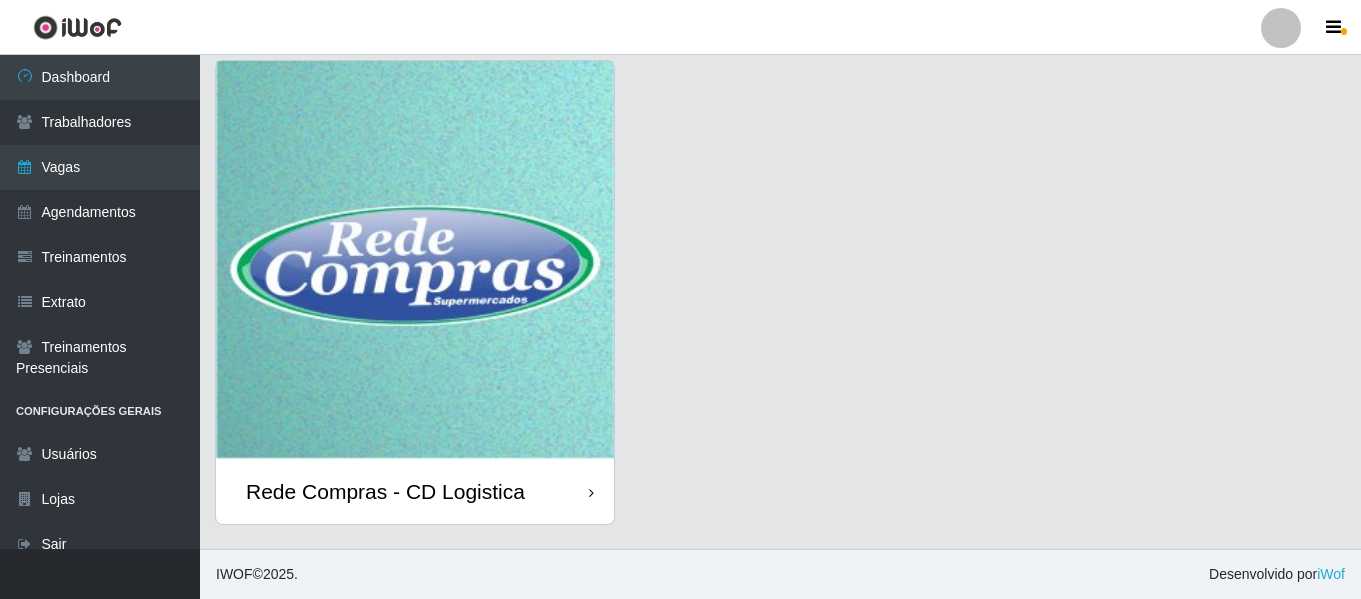 click at bounding box center [415, 260] 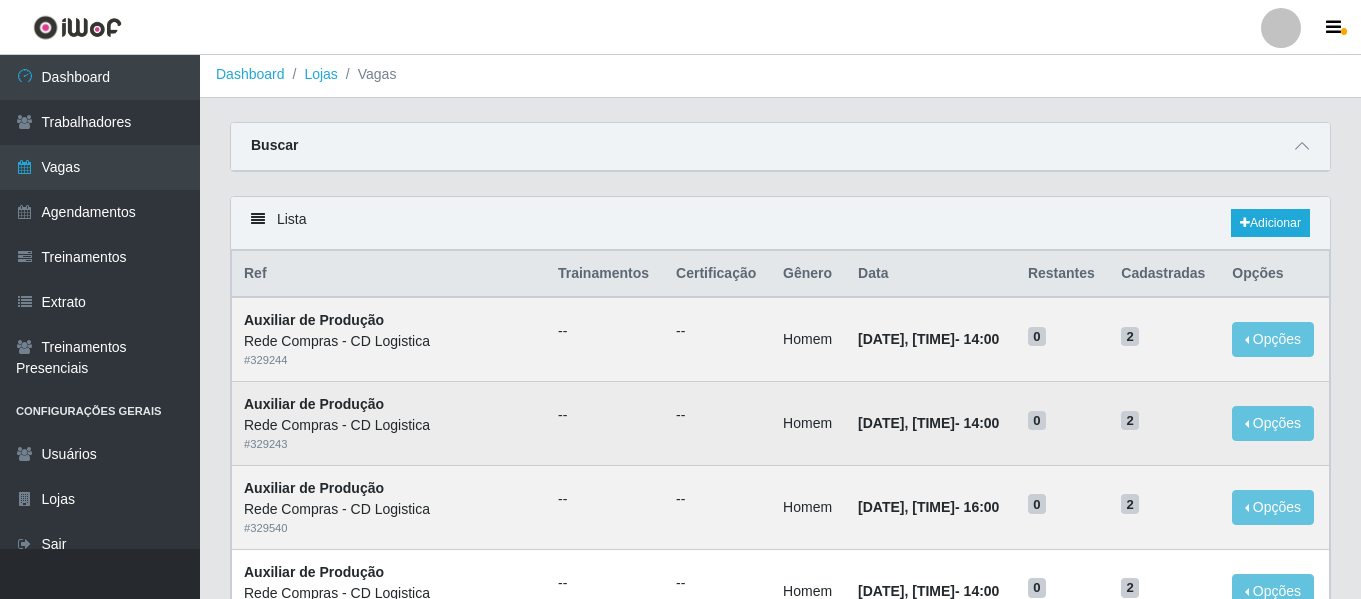 scroll, scrollTop: 0, scrollLeft: 0, axis: both 